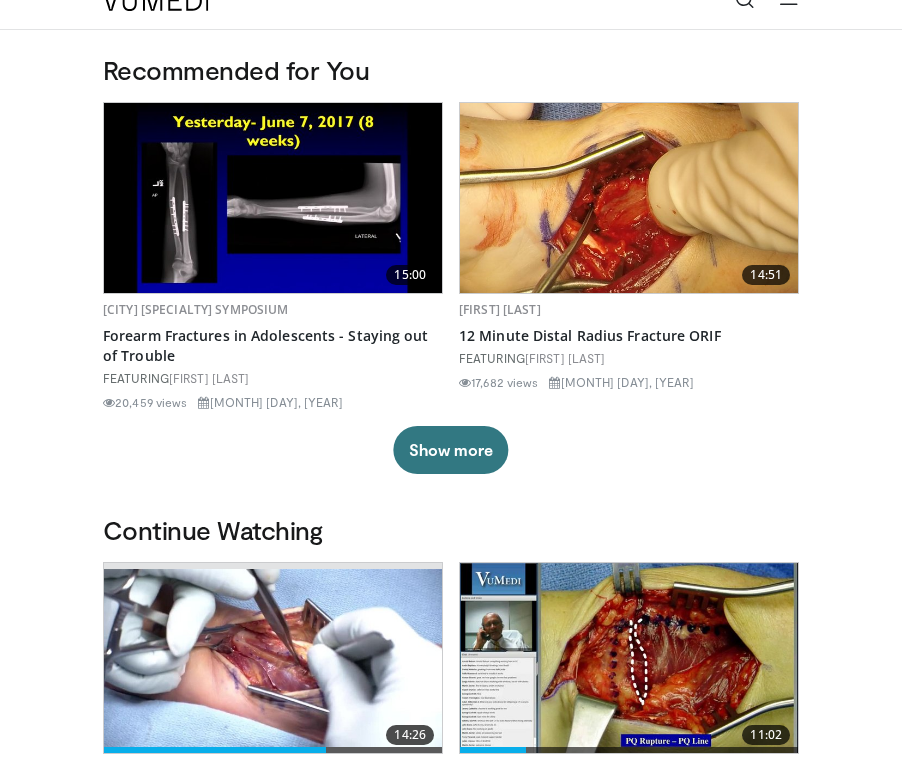 scroll, scrollTop: 0, scrollLeft: 0, axis: both 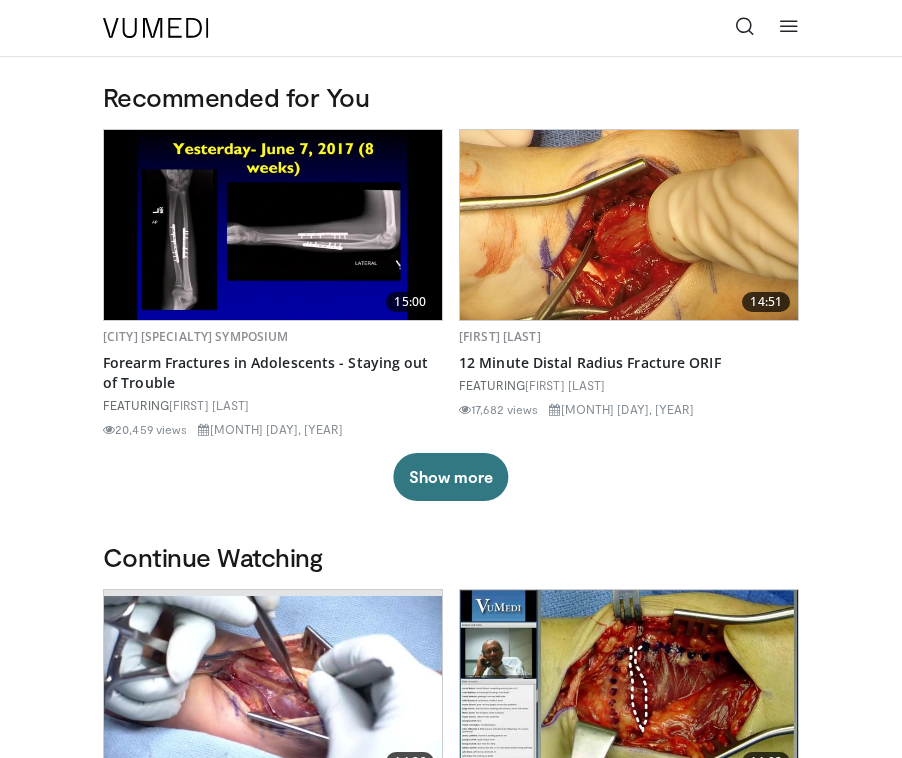 click at bounding box center [745, 28] 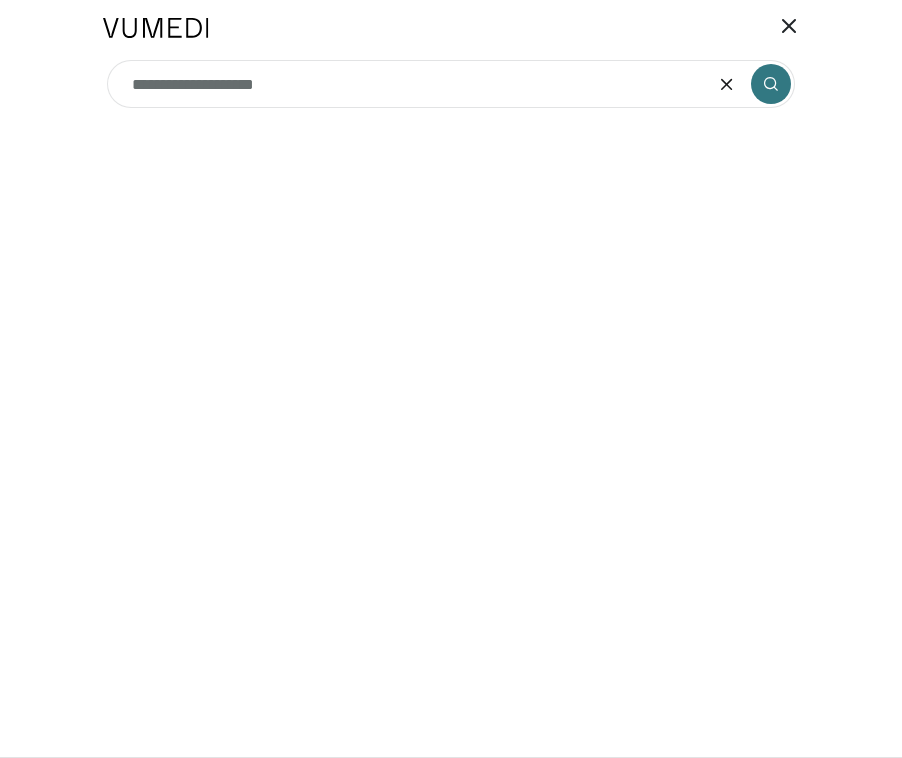type on "**********" 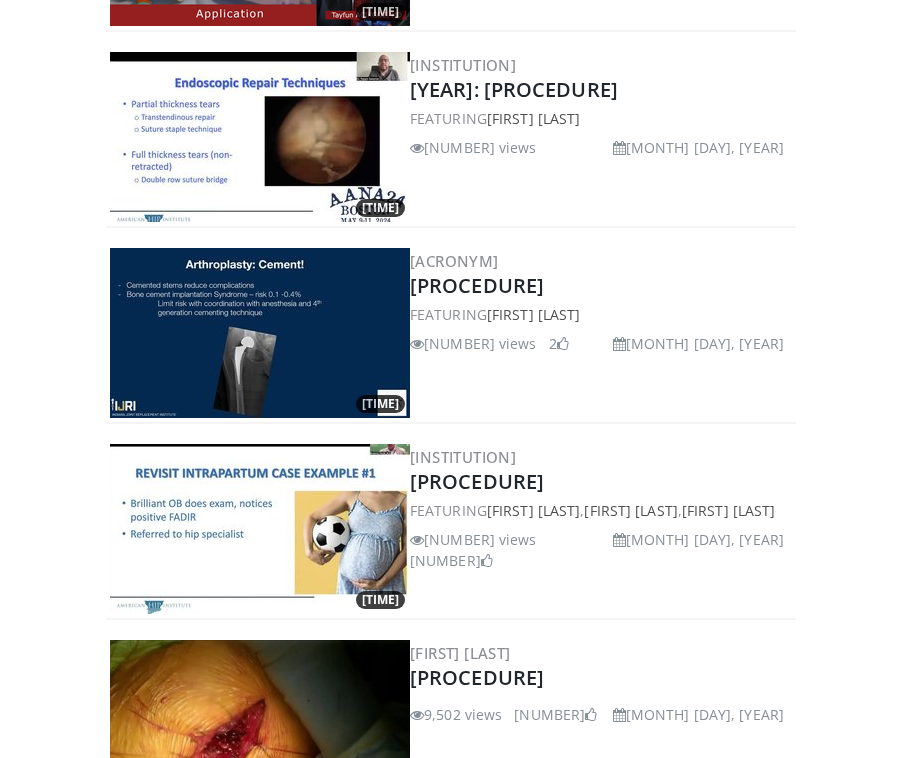 scroll, scrollTop: 0, scrollLeft: 0, axis: both 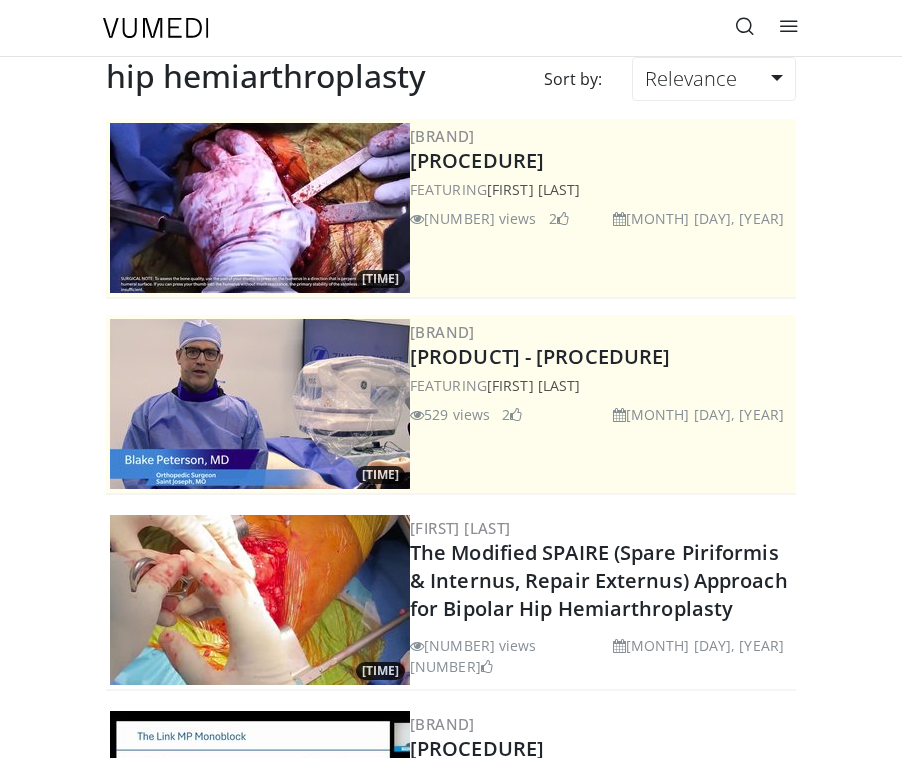 click at bounding box center (745, 26) 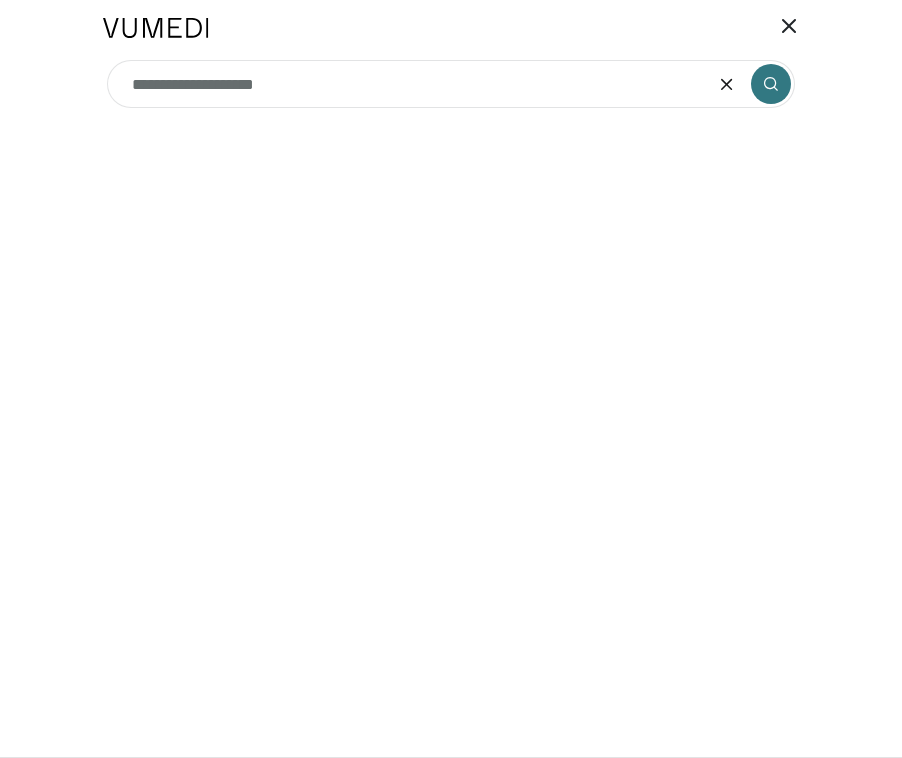 drag, startPoint x: 154, startPoint y: 89, endPoint x: 91, endPoint y: 78, distance: 63.953106 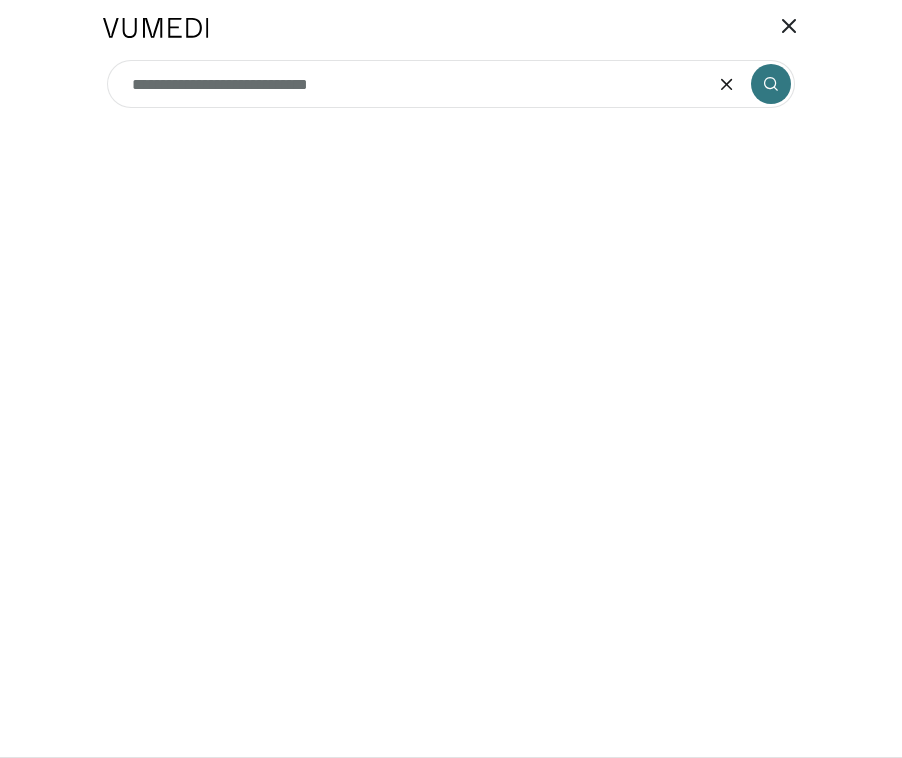 type on "**********" 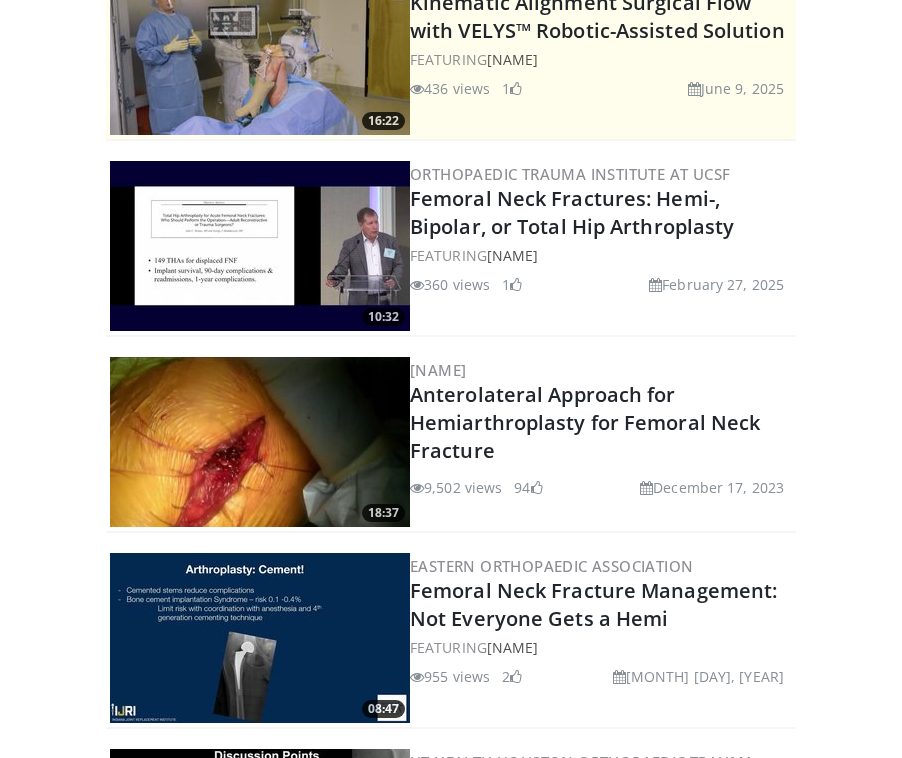 scroll, scrollTop: 0, scrollLeft: 0, axis: both 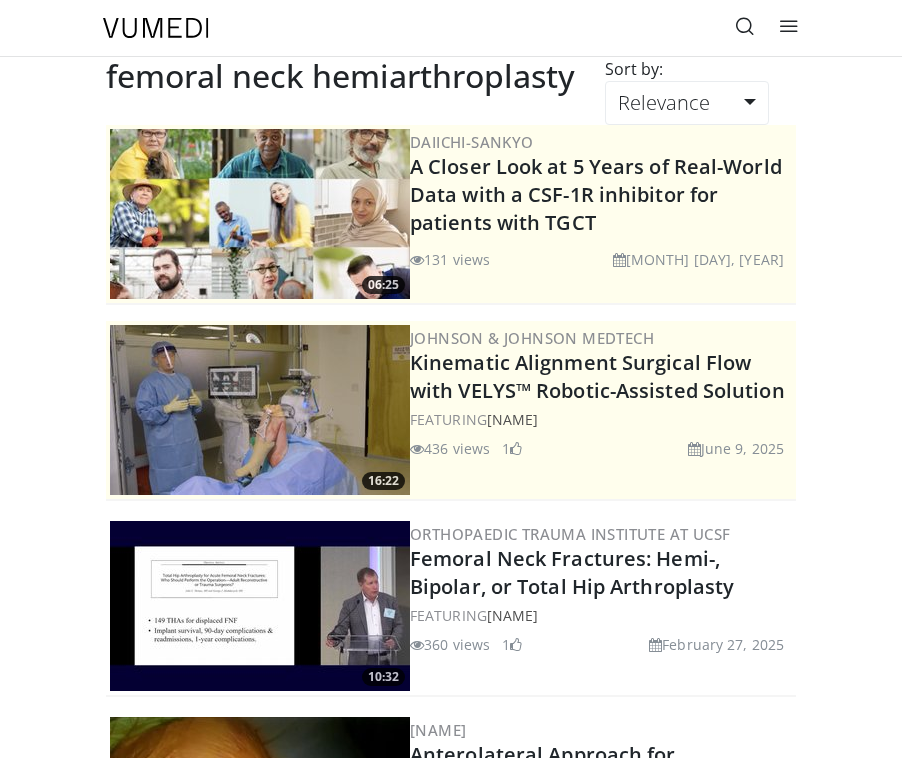 click at bounding box center (745, 28) 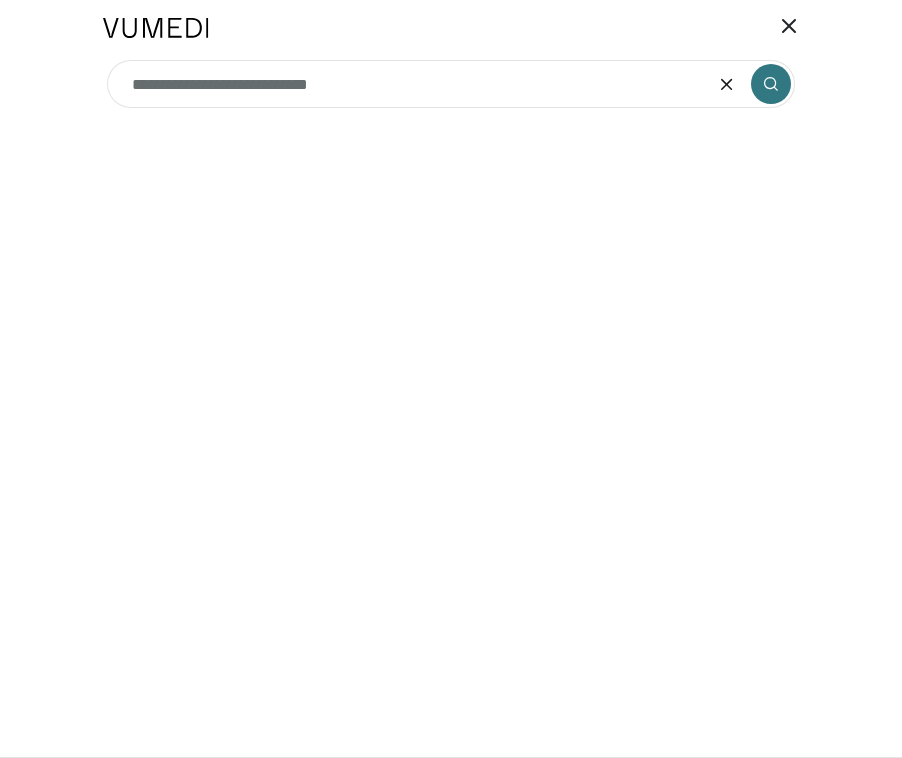 drag, startPoint x: 227, startPoint y: 92, endPoint x: 68, endPoint y: 84, distance: 159.20113 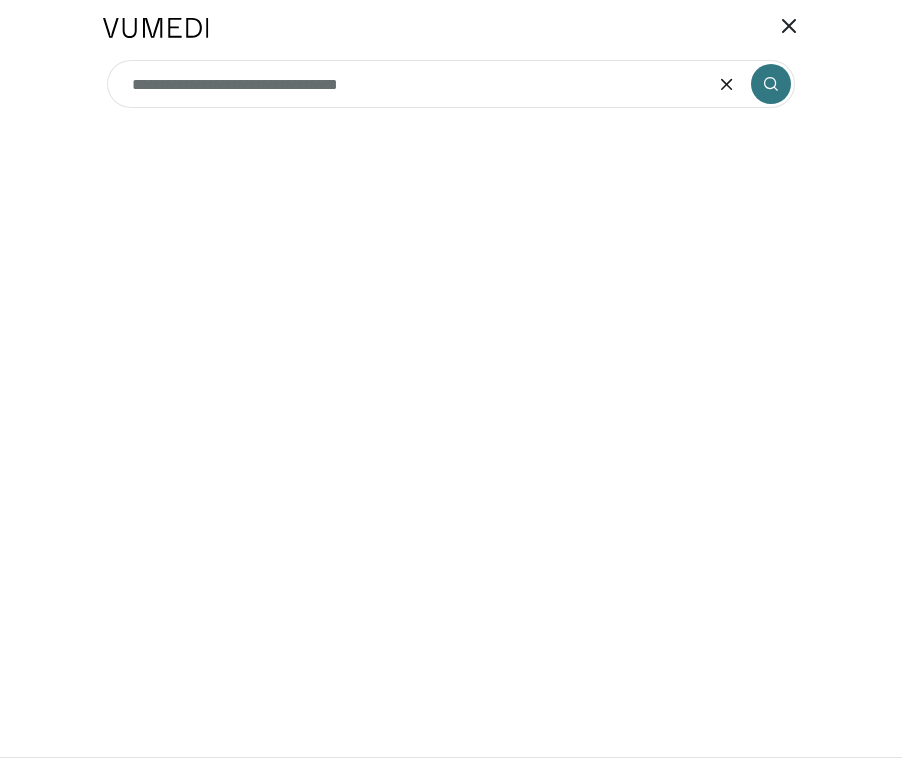 type on "**********" 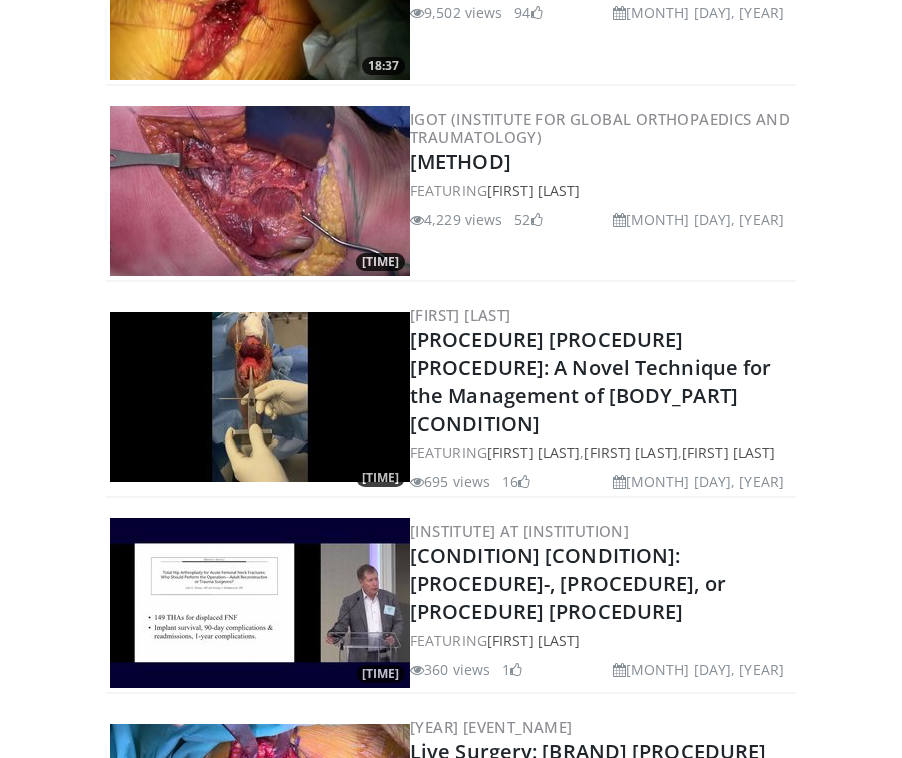 scroll, scrollTop: 1288, scrollLeft: 0, axis: vertical 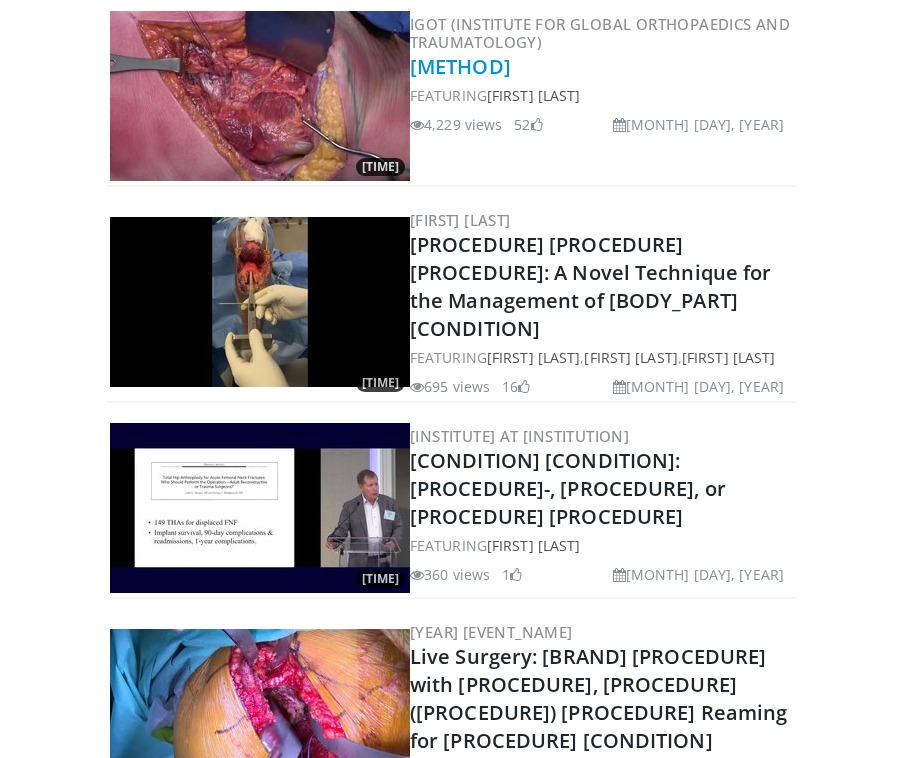 click on "[METHOD]" at bounding box center [460, 66] 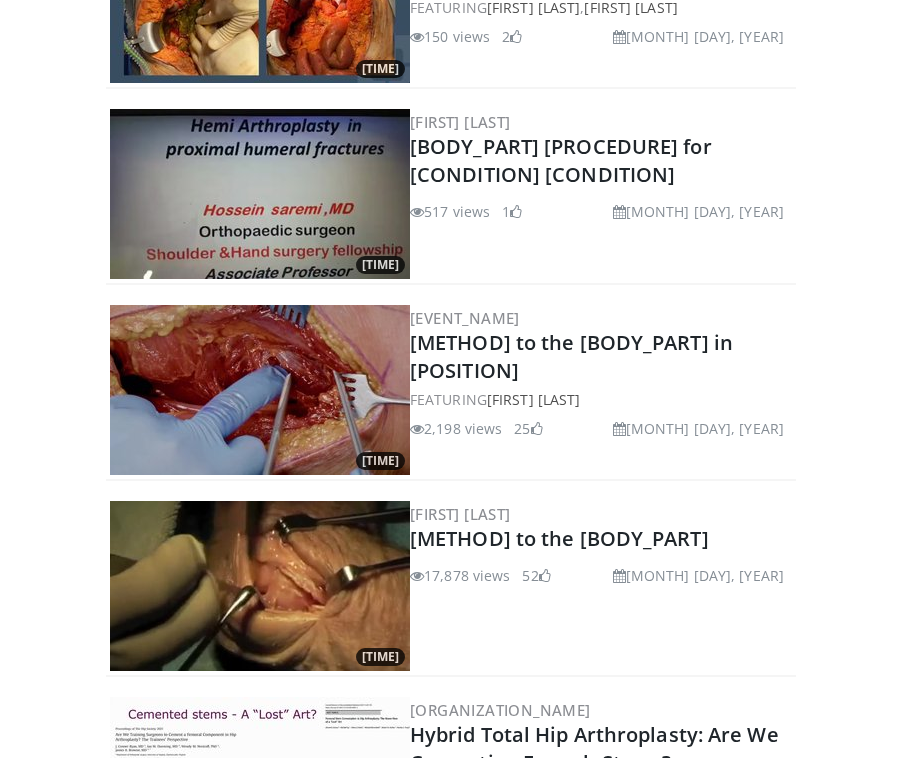 scroll, scrollTop: 3645, scrollLeft: 0, axis: vertical 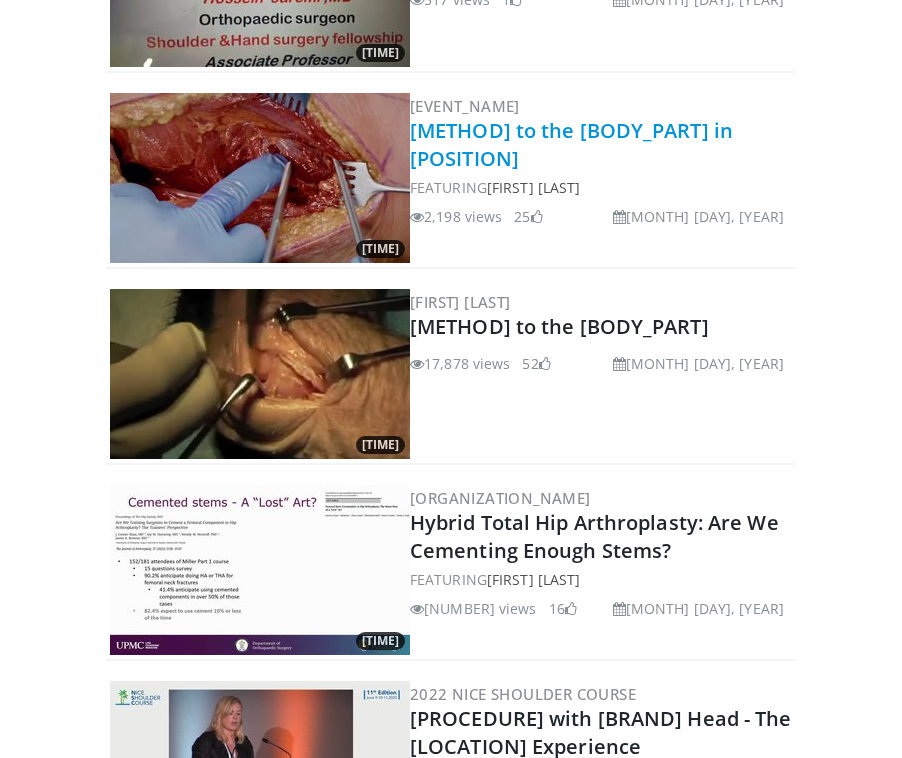 click on "[METHOD] to the [BODY_PART] in [POSITION]" at bounding box center [571, 144] 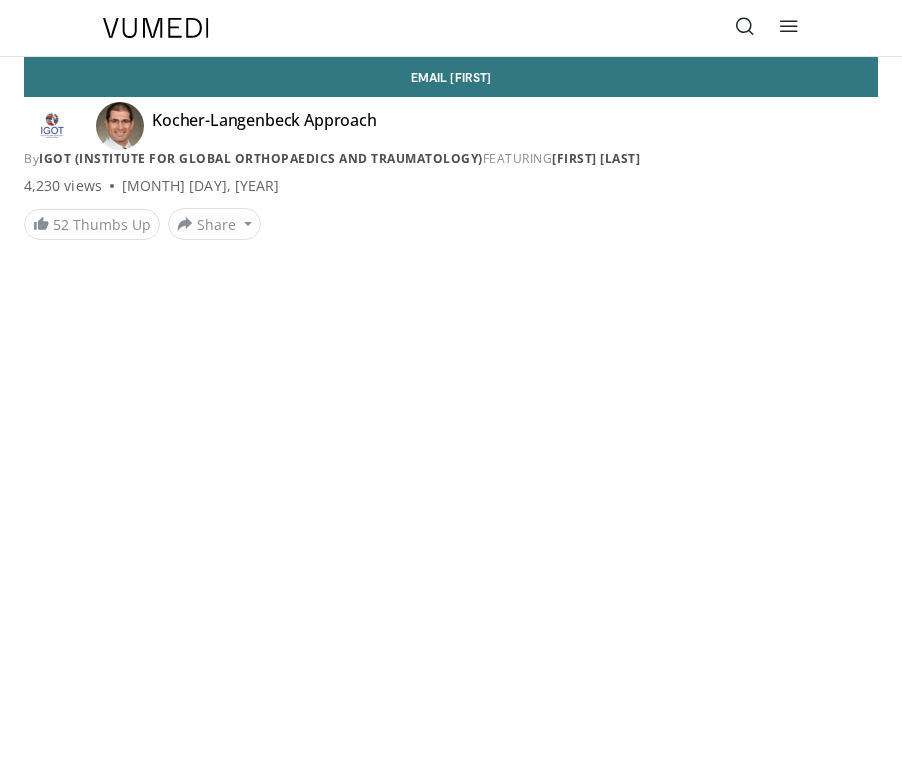 scroll, scrollTop: 0, scrollLeft: 0, axis: both 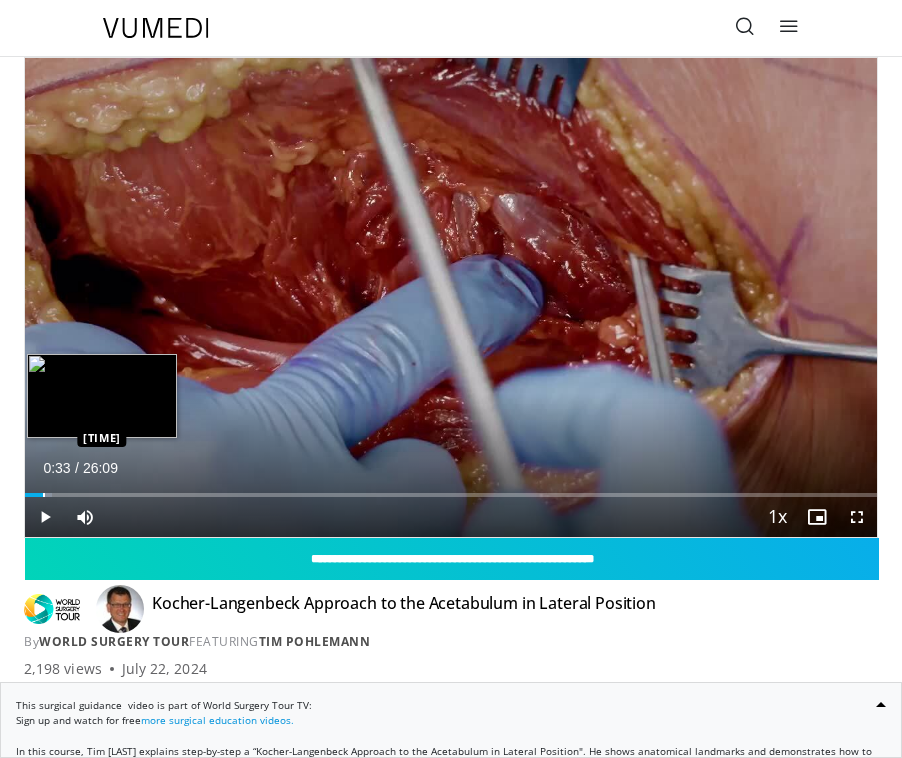 click on "Loaded :  3.16% 00:33 00:33" at bounding box center [451, 487] 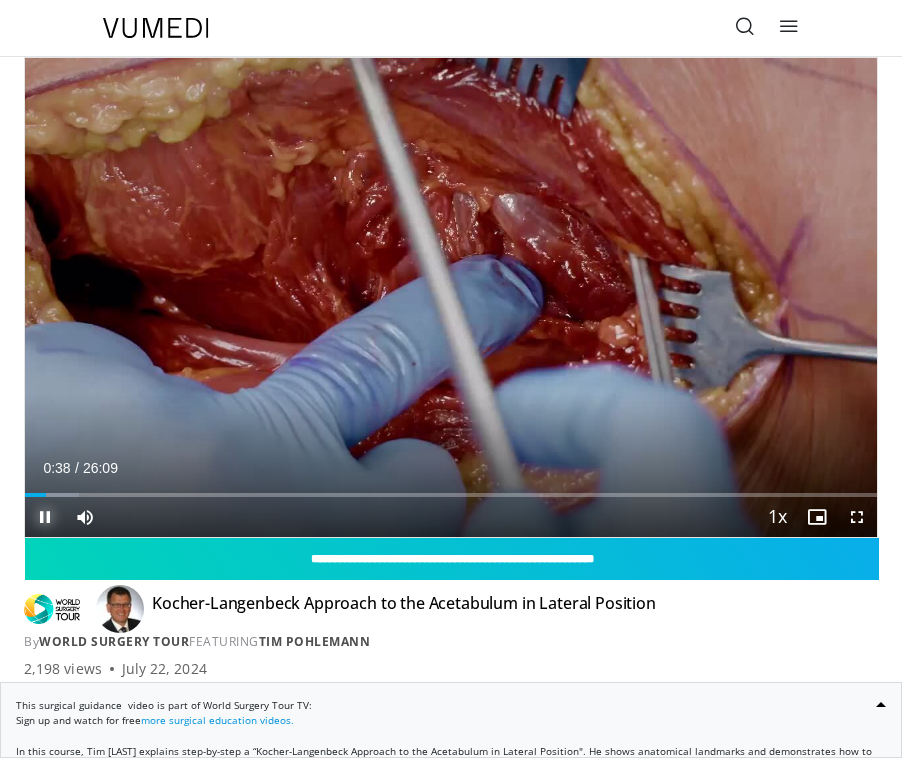 click at bounding box center [45, 517] 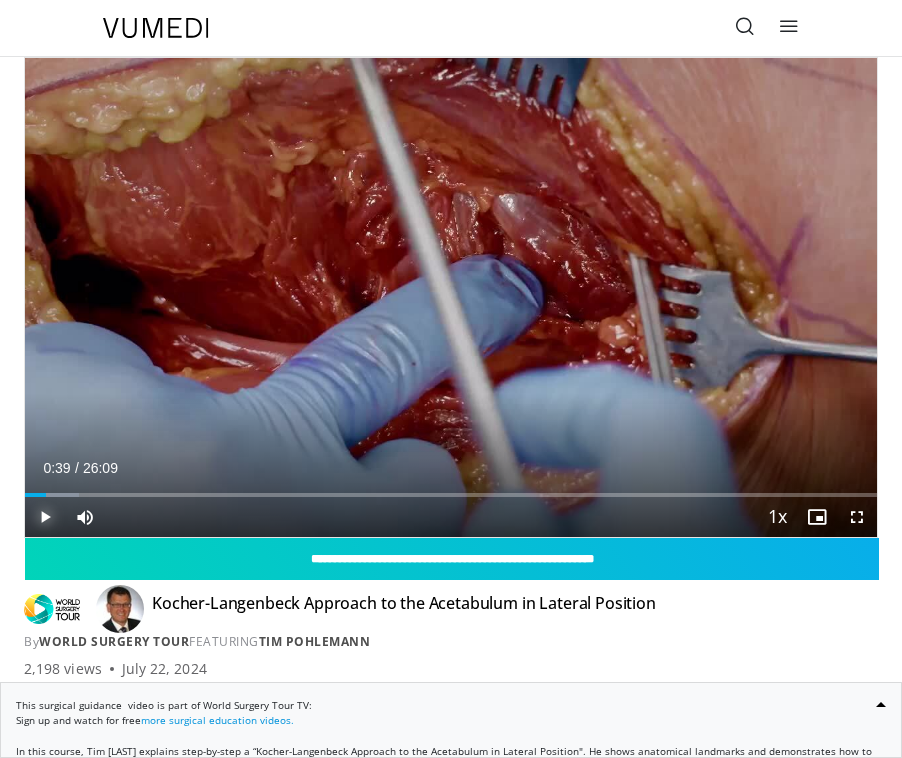 click at bounding box center (45, 517) 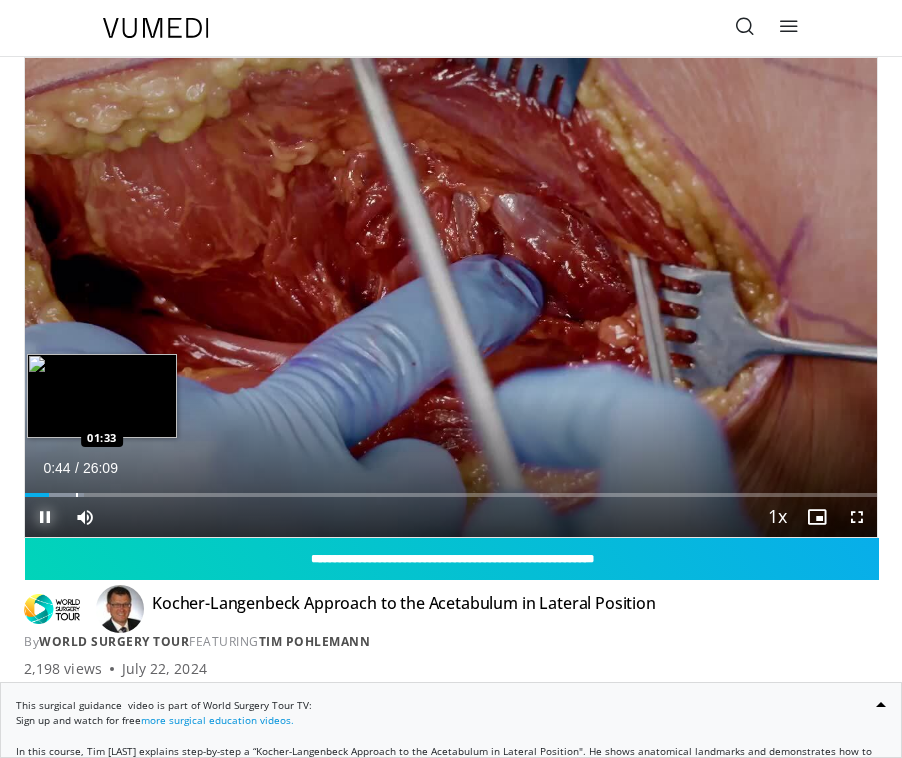 click on "Loaded :  6.95% 00:44 01:33" at bounding box center (451, 487) 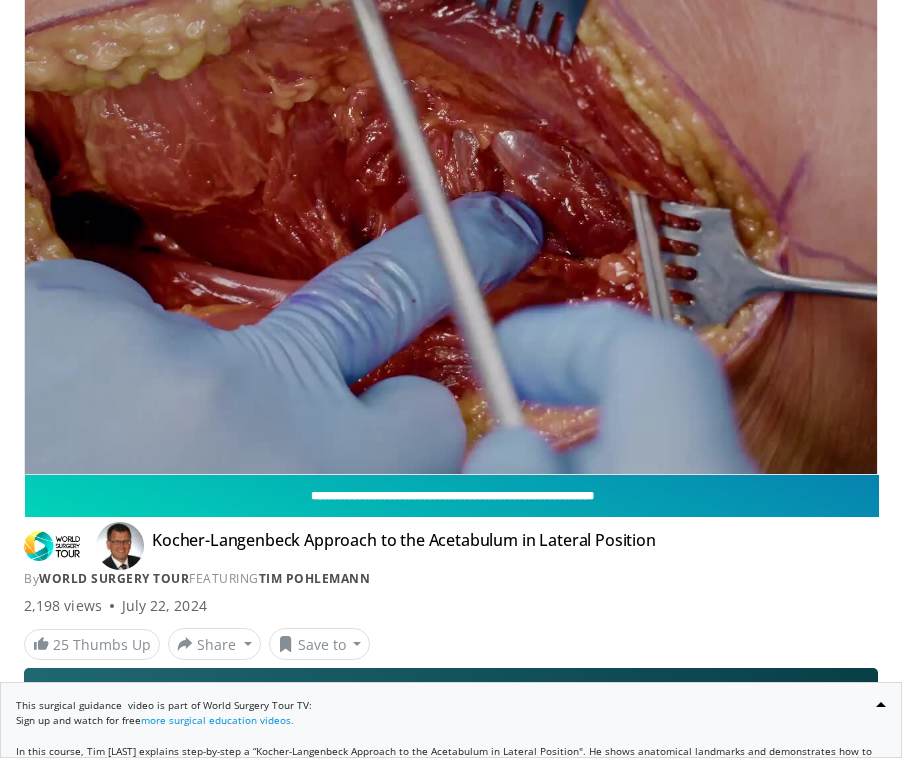 scroll, scrollTop: 65, scrollLeft: 0, axis: vertical 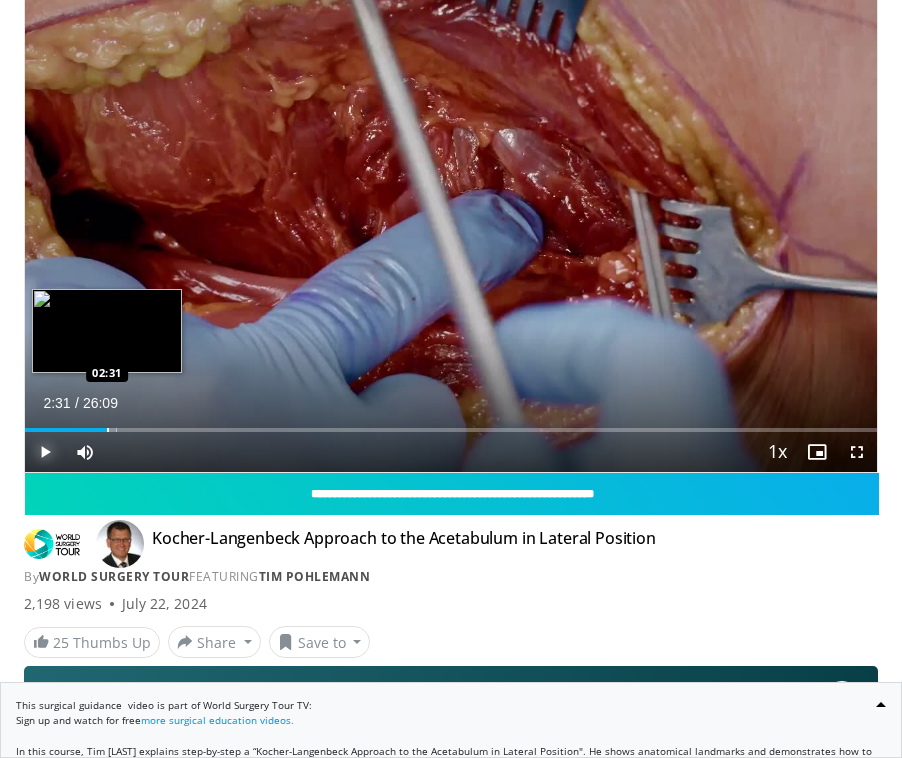 click at bounding box center (108, 430) 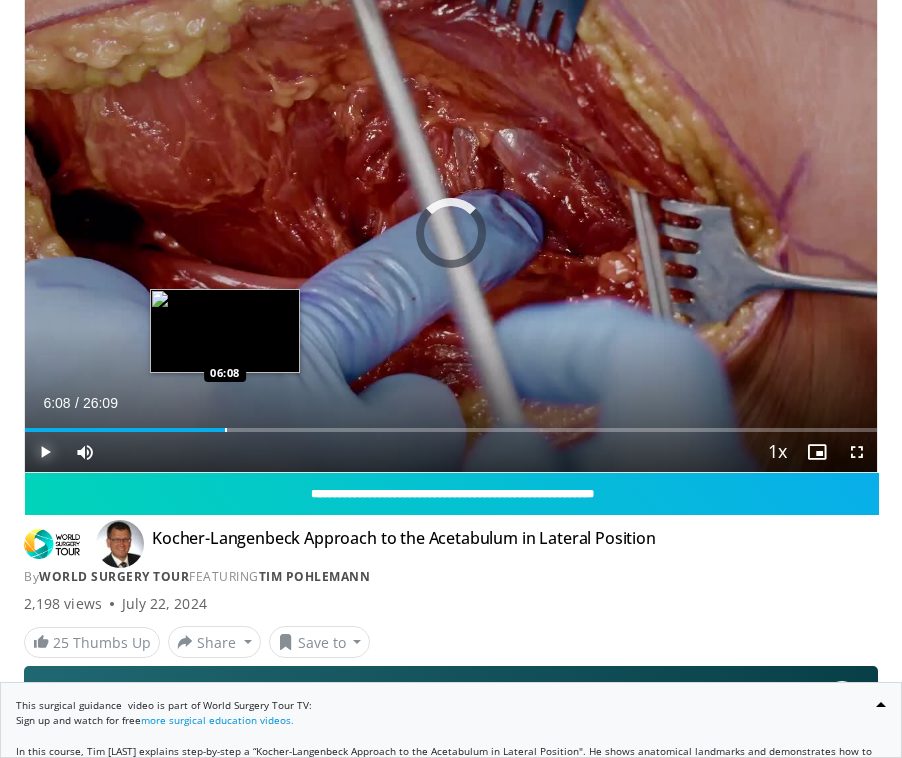 click on "Loaded :  0.00% 06:08 06:08" at bounding box center (451, 422) 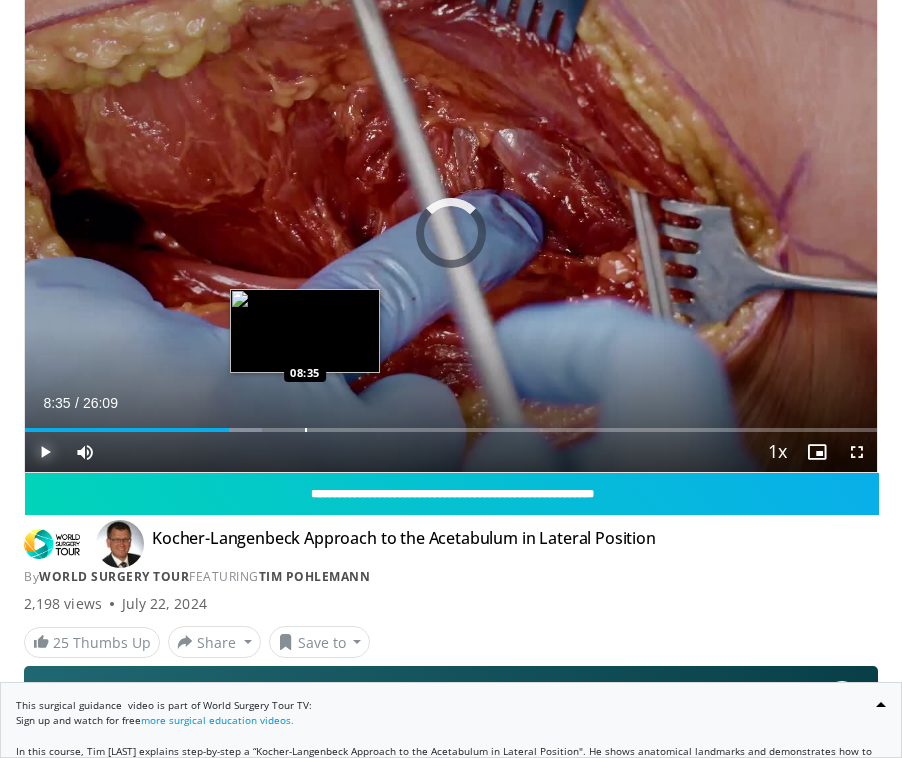 click on "Loaded :  27.81% 06:16 08:35" at bounding box center [451, 422] 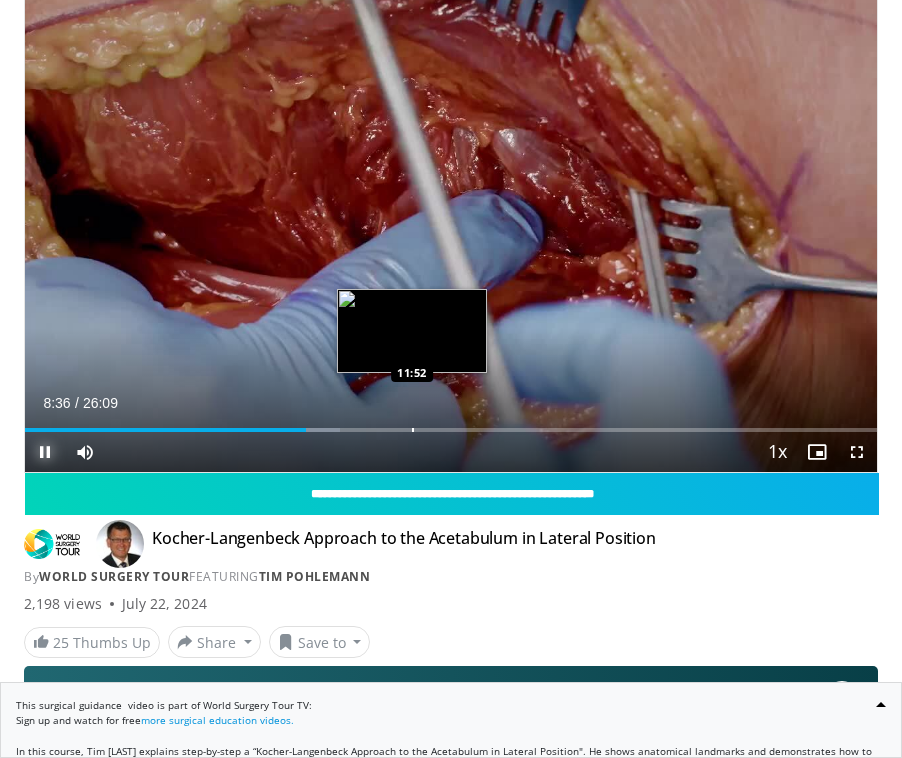 click on "Loaded :  36.96% 08:36 11:52" at bounding box center [451, 422] 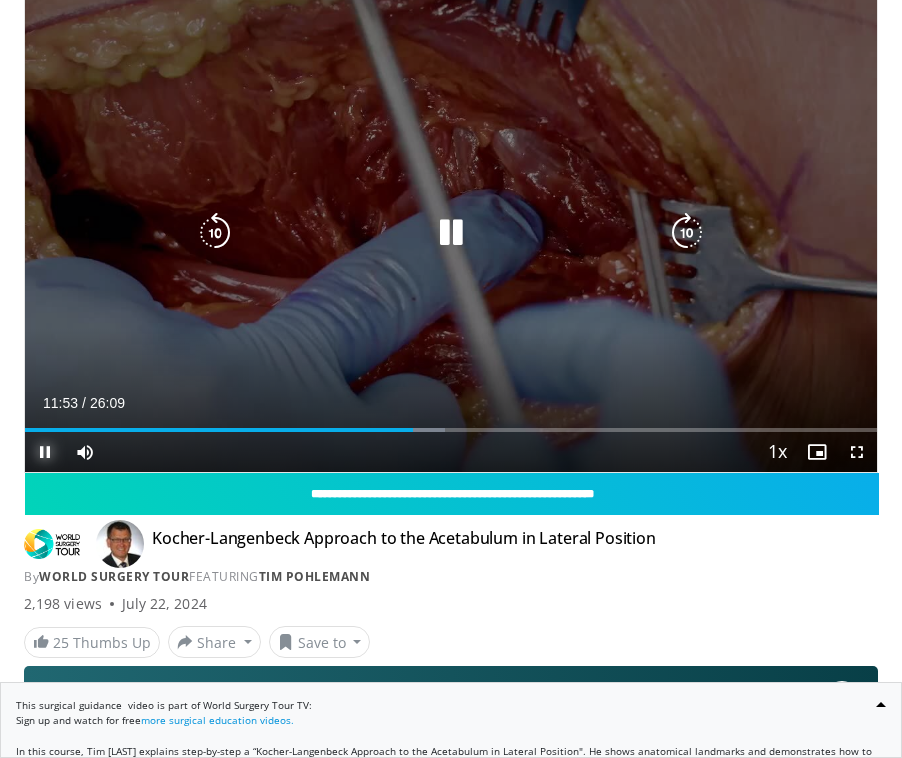 scroll, scrollTop: 0, scrollLeft: 0, axis: both 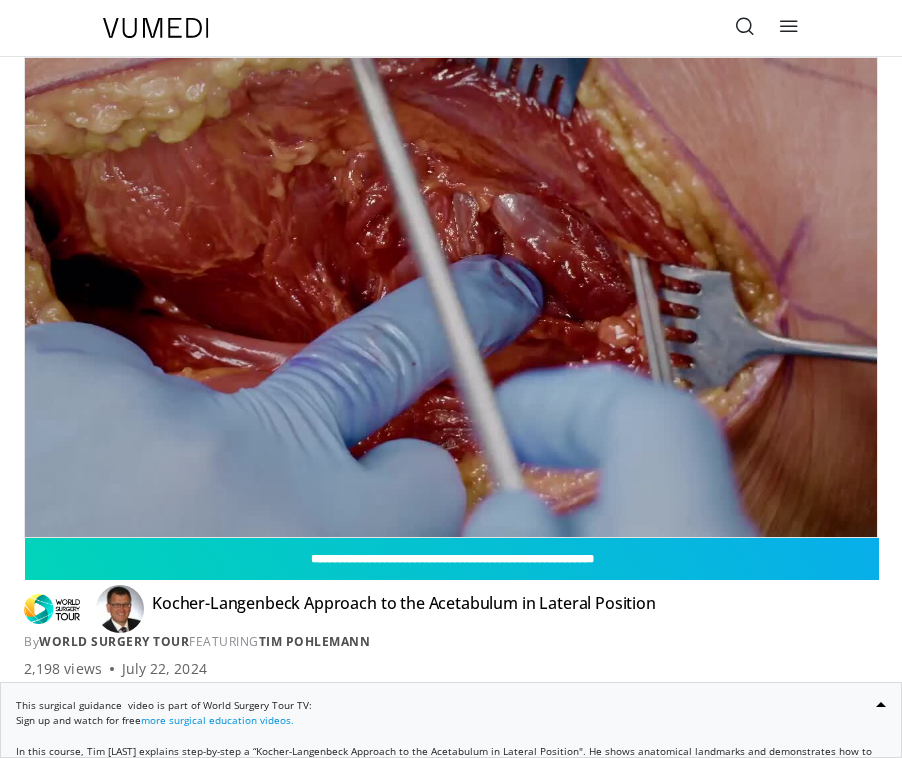 click at bounding box center [745, 26] 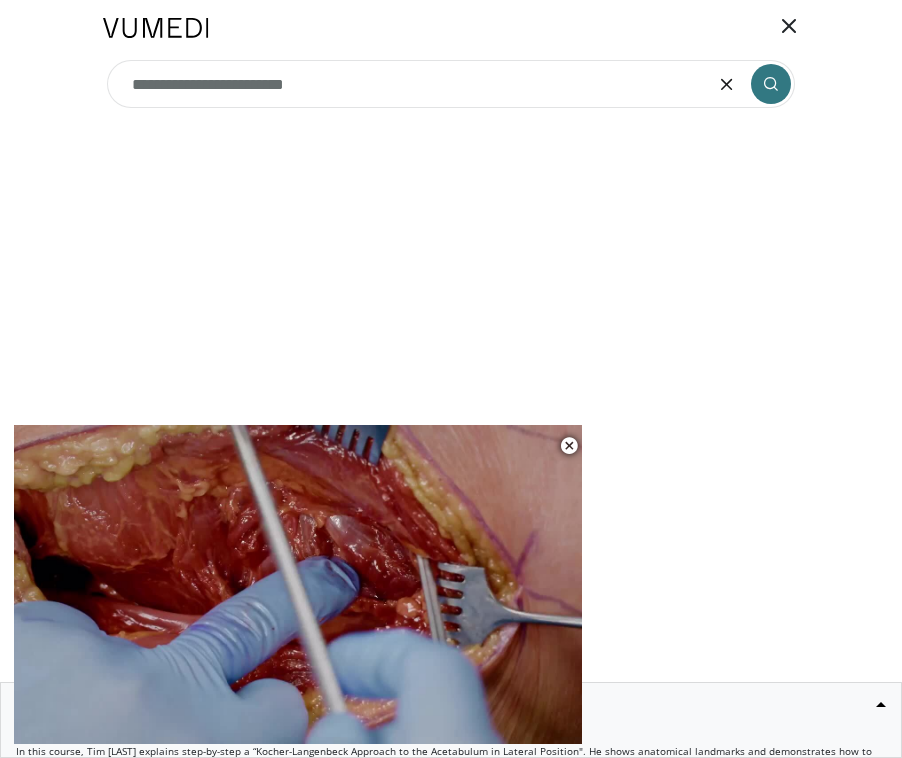 type on "**********" 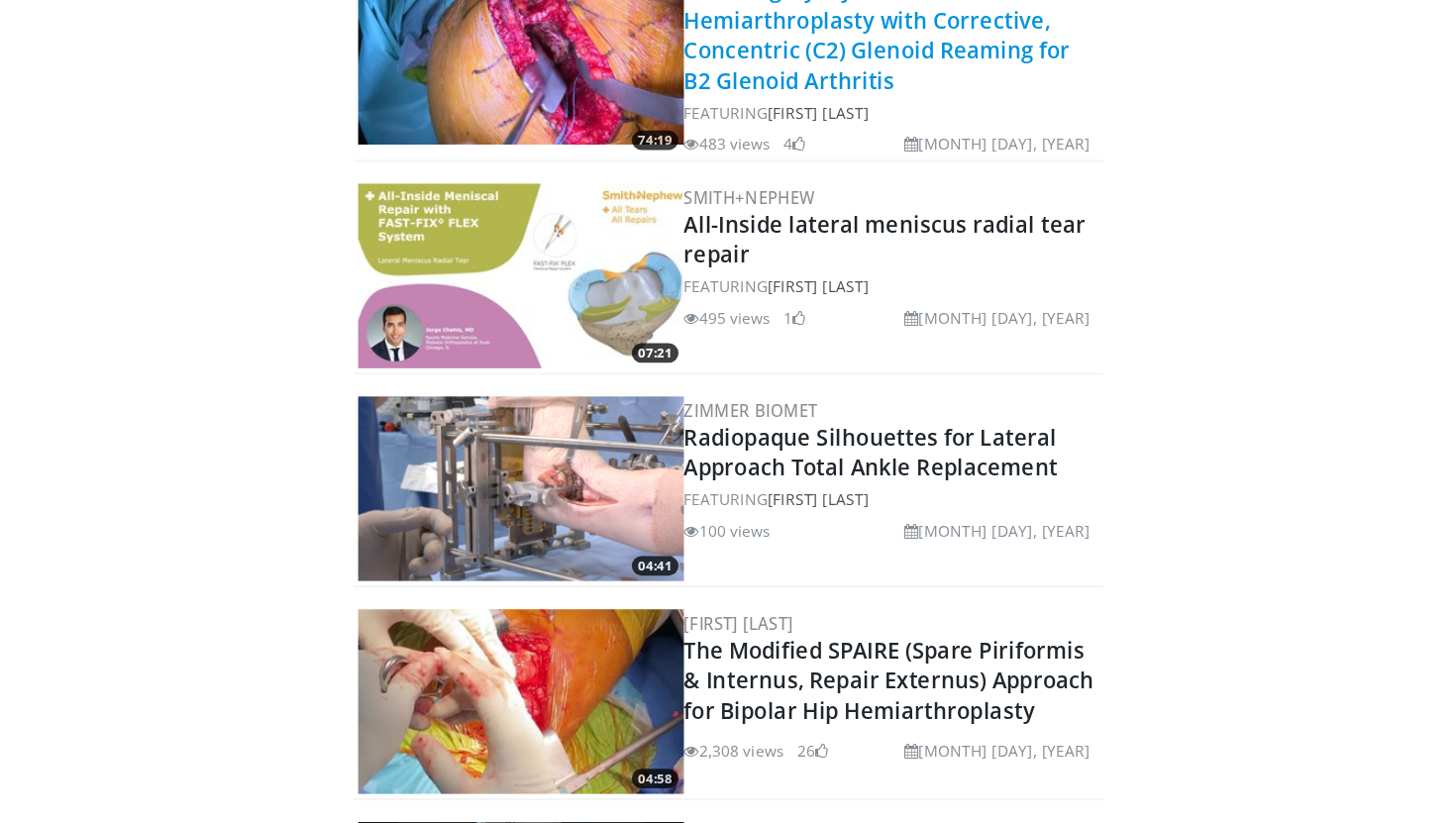 scroll, scrollTop: 3546, scrollLeft: 0, axis: vertical 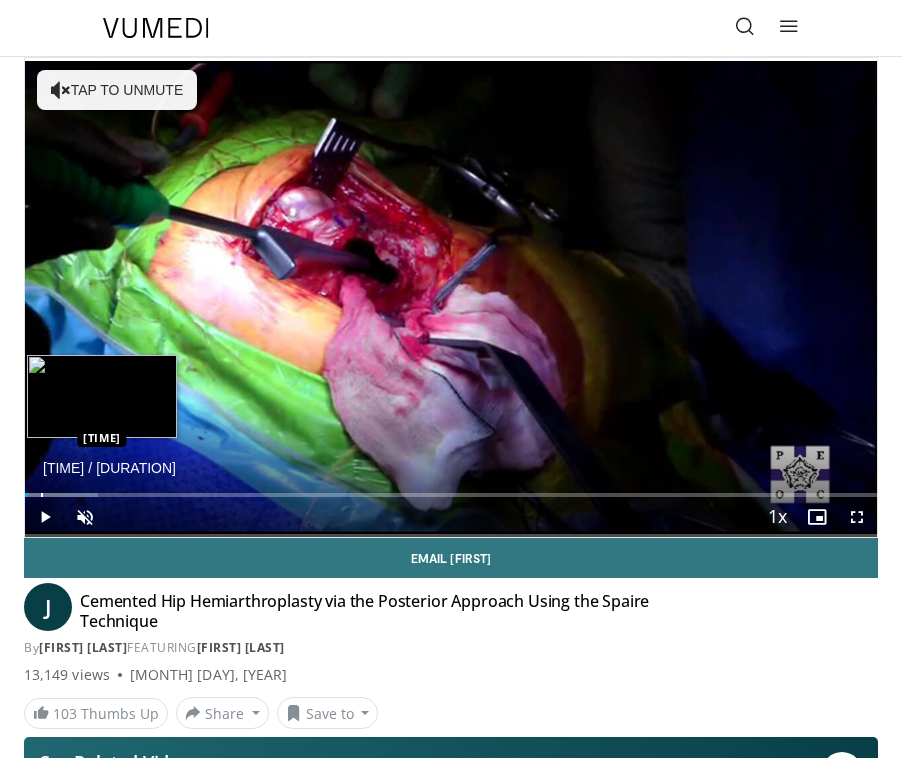 click on "Loaded :  8.58% 0:08 0:08" at bounding box center (451, 487) 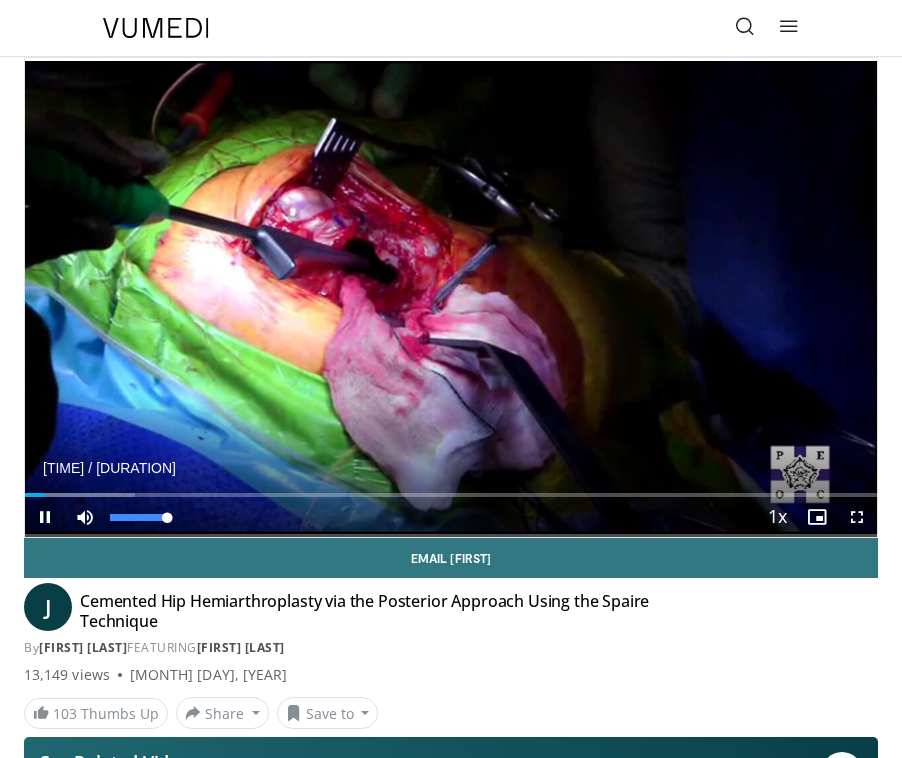 drag, startPoint x: 112, startPoint y: 509, endPoint x: 177, endPoint y: 512, distance: 65.06919 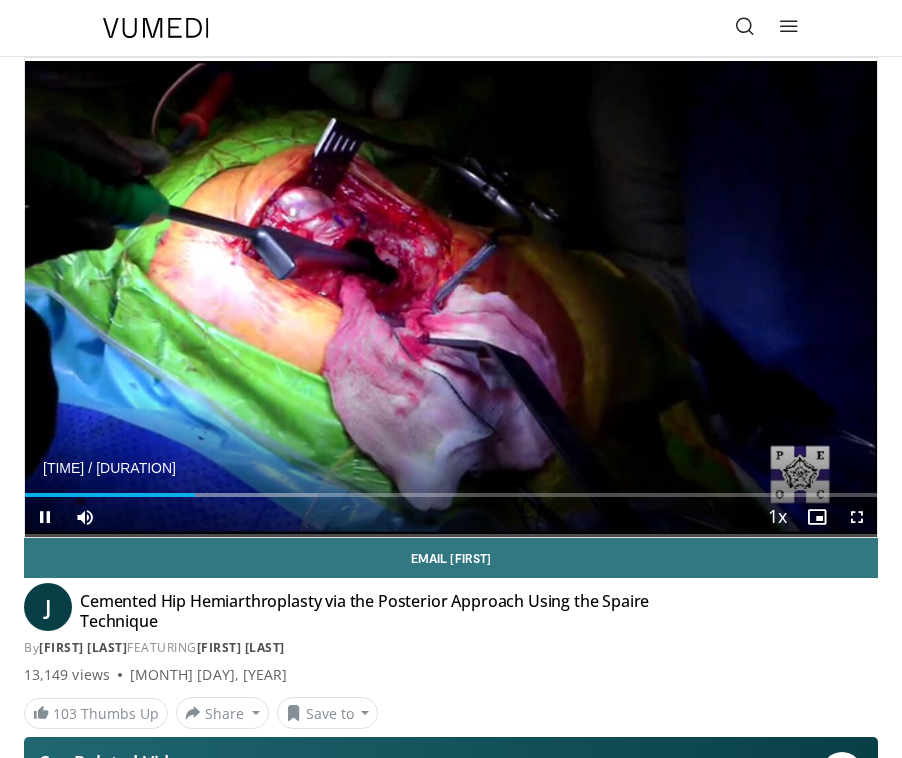 click on "Current Time  1:32 / Duration  7:41 Pause Skip Backward Skip Forward Mute 100% Loaded :  34.38% 1:32 1:08 Stream Type  LIVE Seek to live, currently behind live LIVE   1x Playback Rate 0.5x 0.75x 1x , selected 1.25x 1.5x 1.75x 2x Chapters Chapters Descriptions descriptions off , selected Captions captions settings , opens captions settings dialog captions off , selected Audio Track en (Main) , selected Fullscreen Enable picture-in-picture mode" at bounding box center (451, 517) 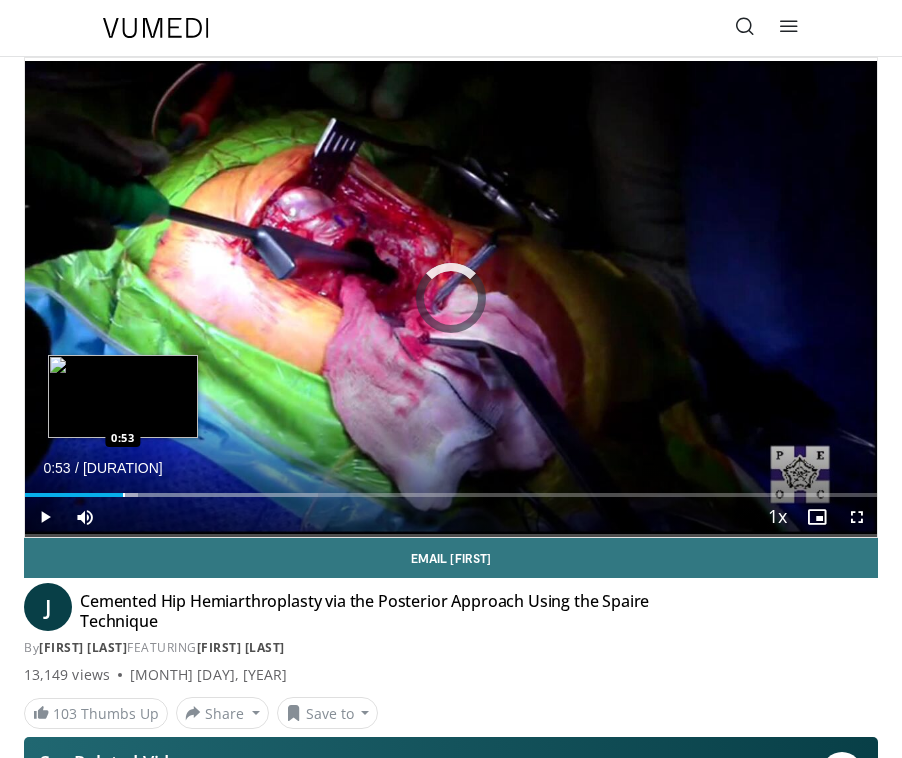 click on "Loaded :  34.38% 1:33 0:53" at bounding box center (451, 487) 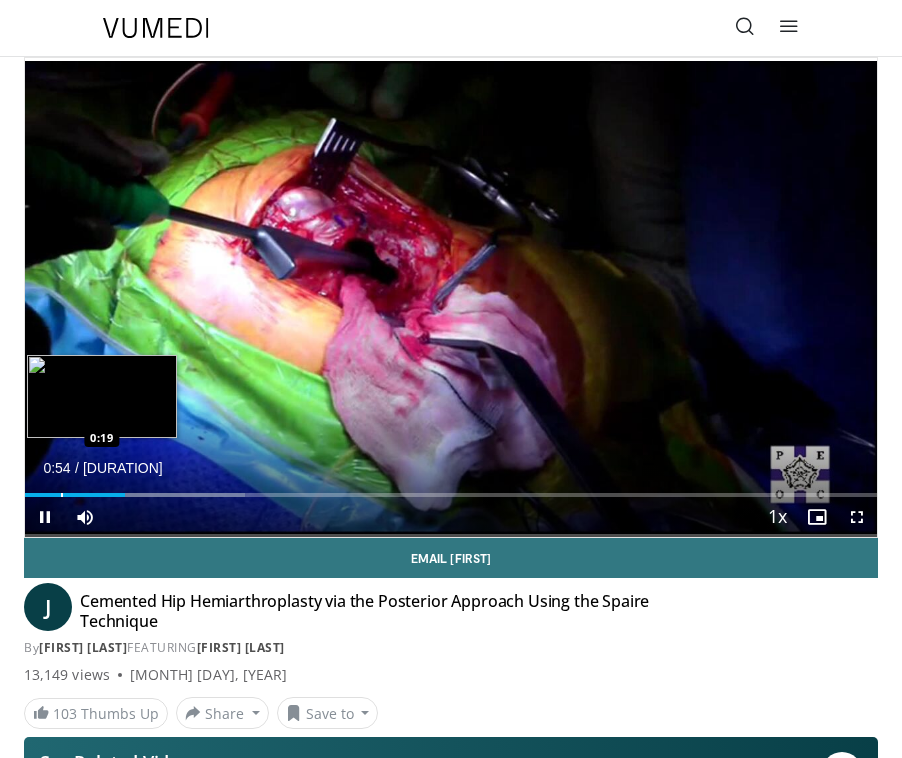 click on "Loaded :  25.78% 0:54 0:19" at bounding box center [451, 487] 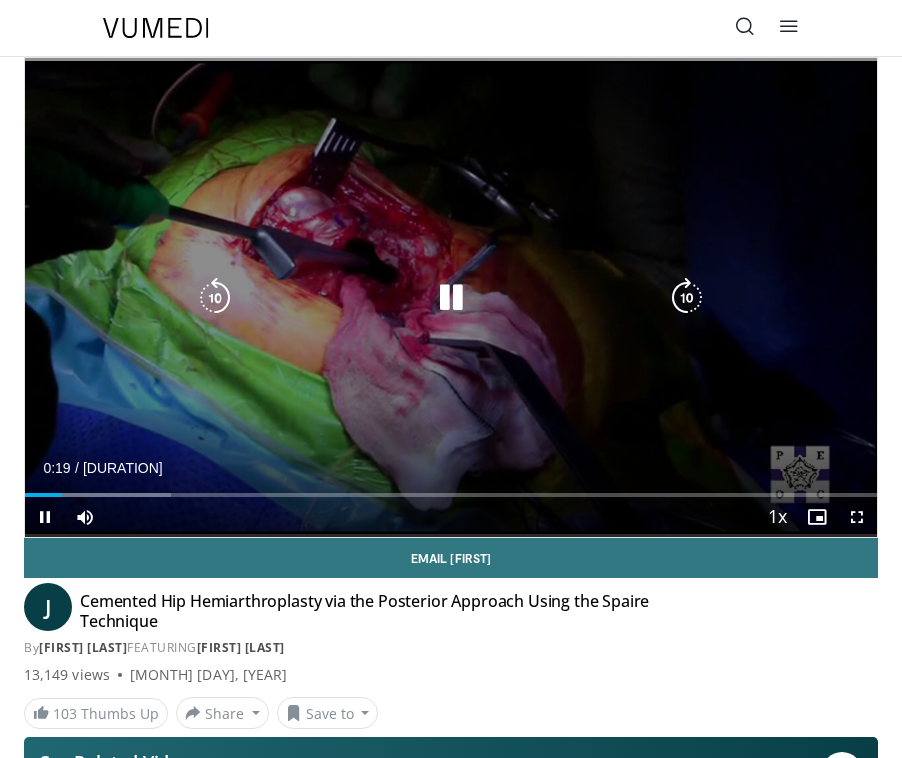 click on "10 seconds
Tap to unmute" at bounding box center [451, 297] 